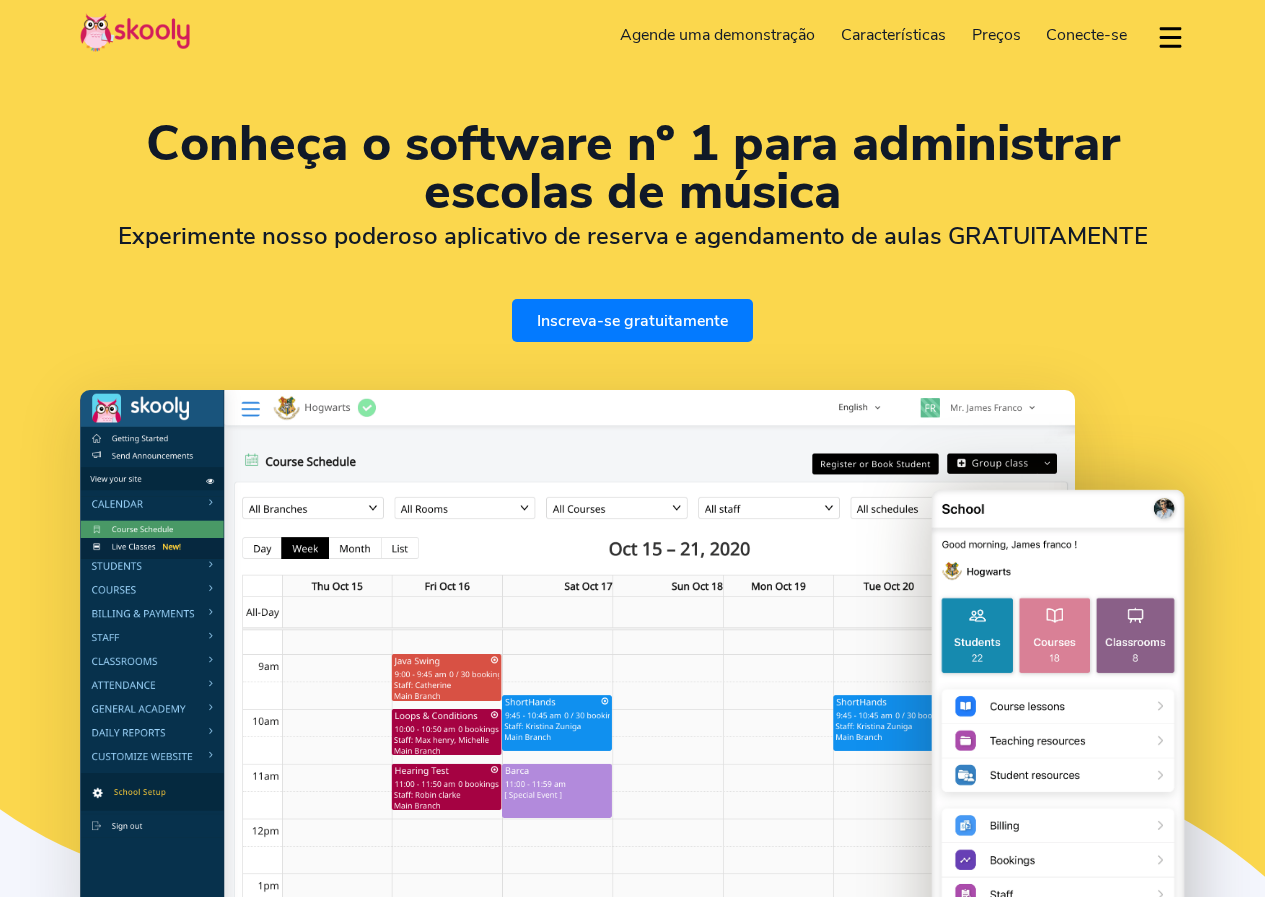 scroll, scrollTop: 0, scrollLeft: 0, axis: both 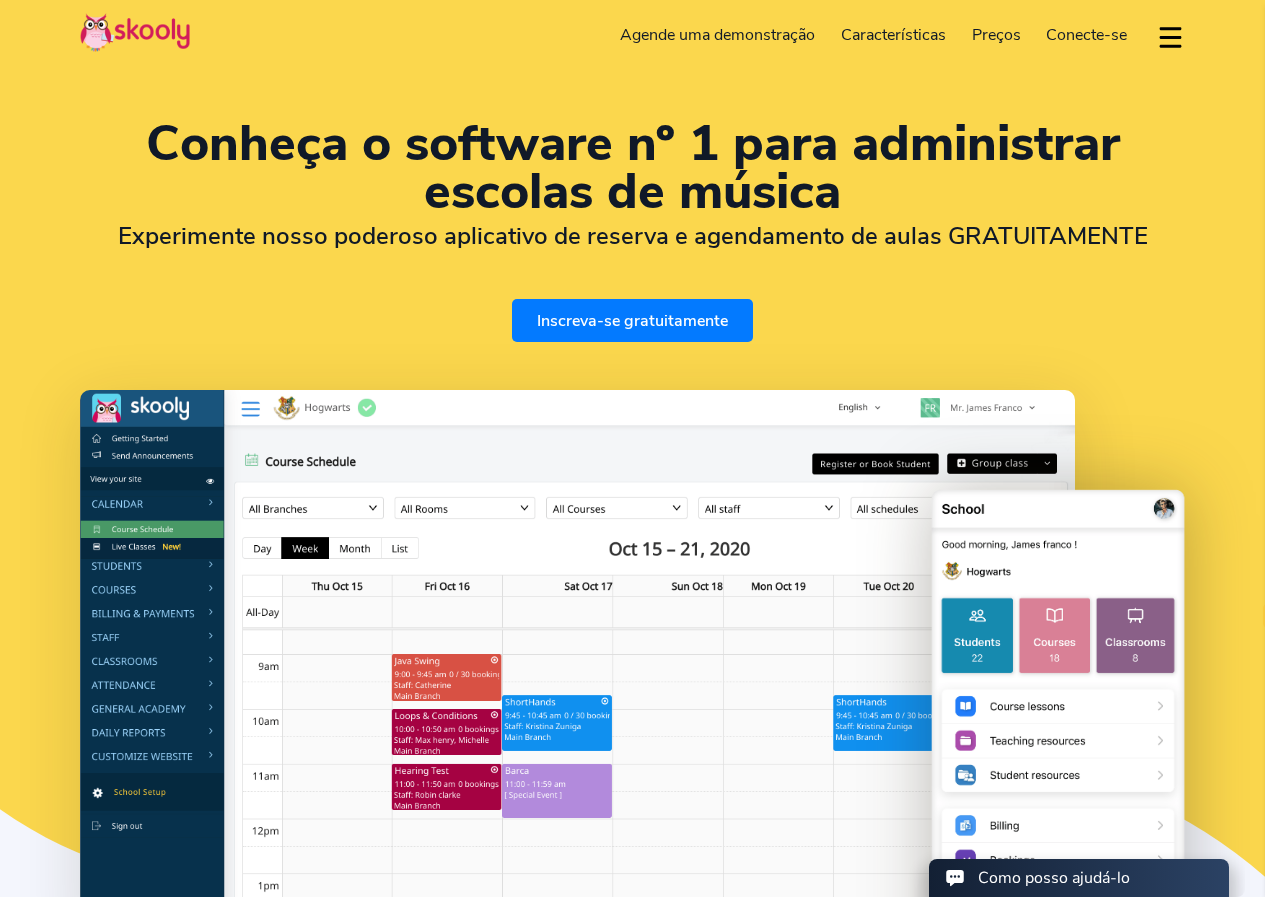 select on "55" 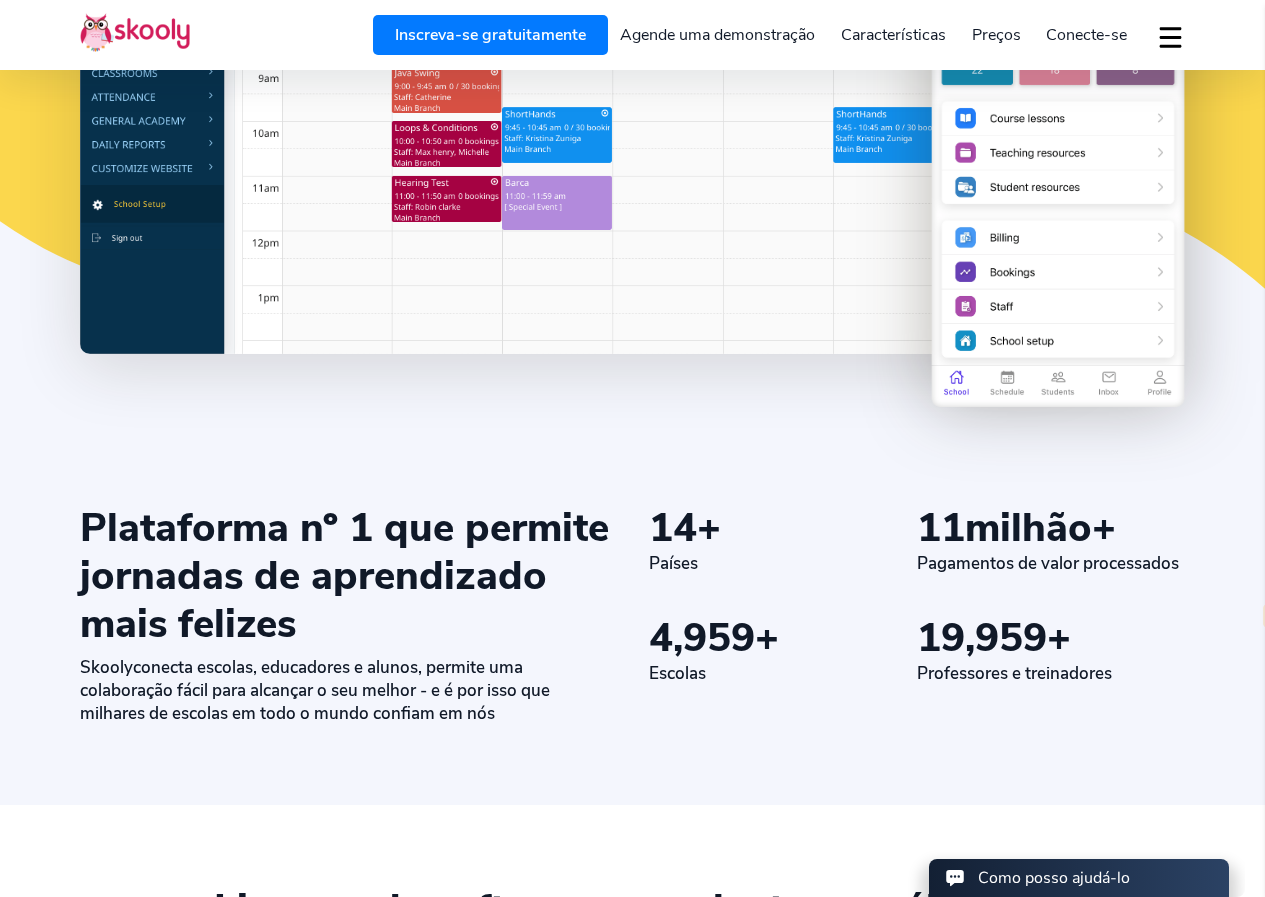 scroll, scrollTop: 600, scrollLeft: 0, axis: vertical 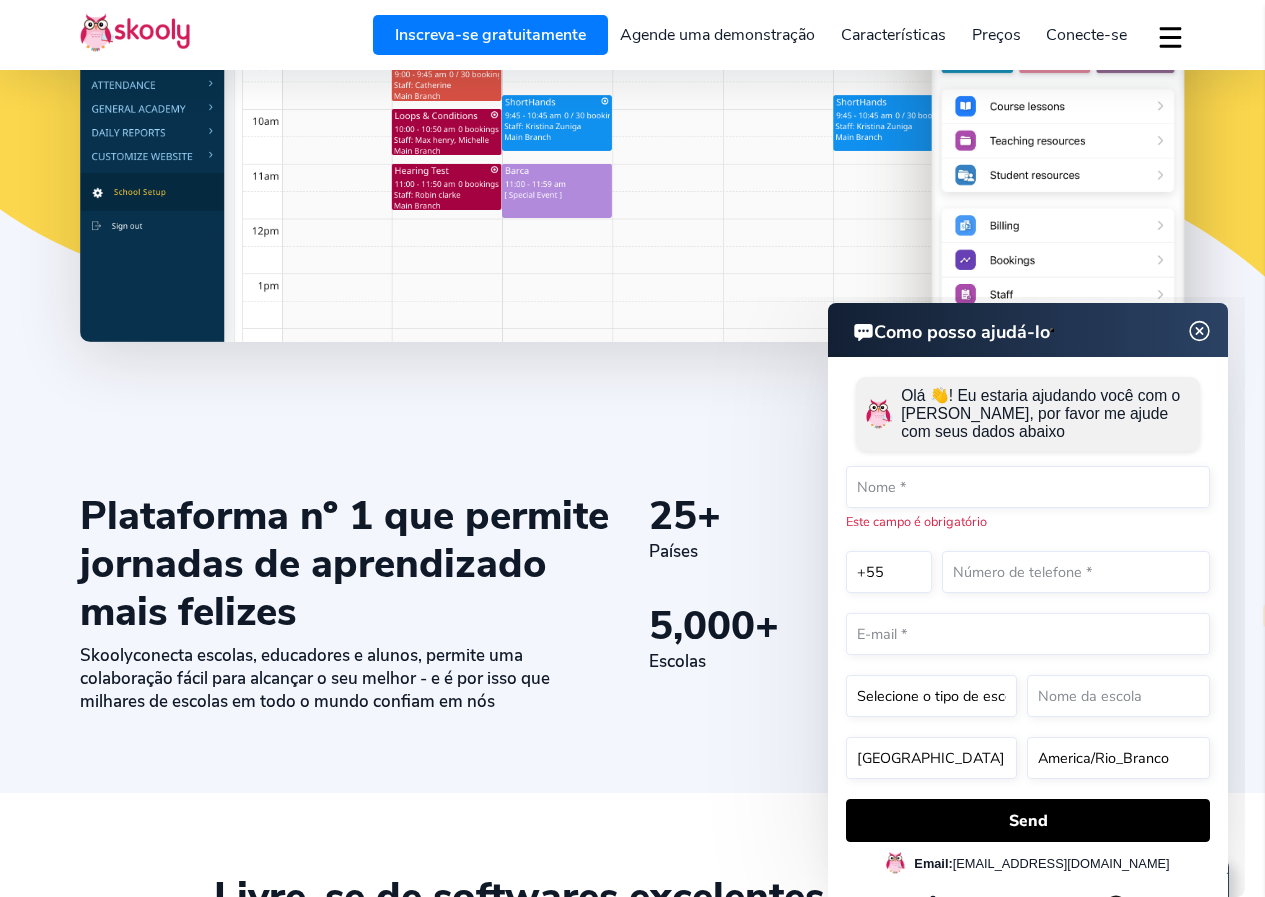 drag, startPoint x: 1200, startPoint y: 332, endPoint x: 1807, endPoint y: 653, distance: 686.6513 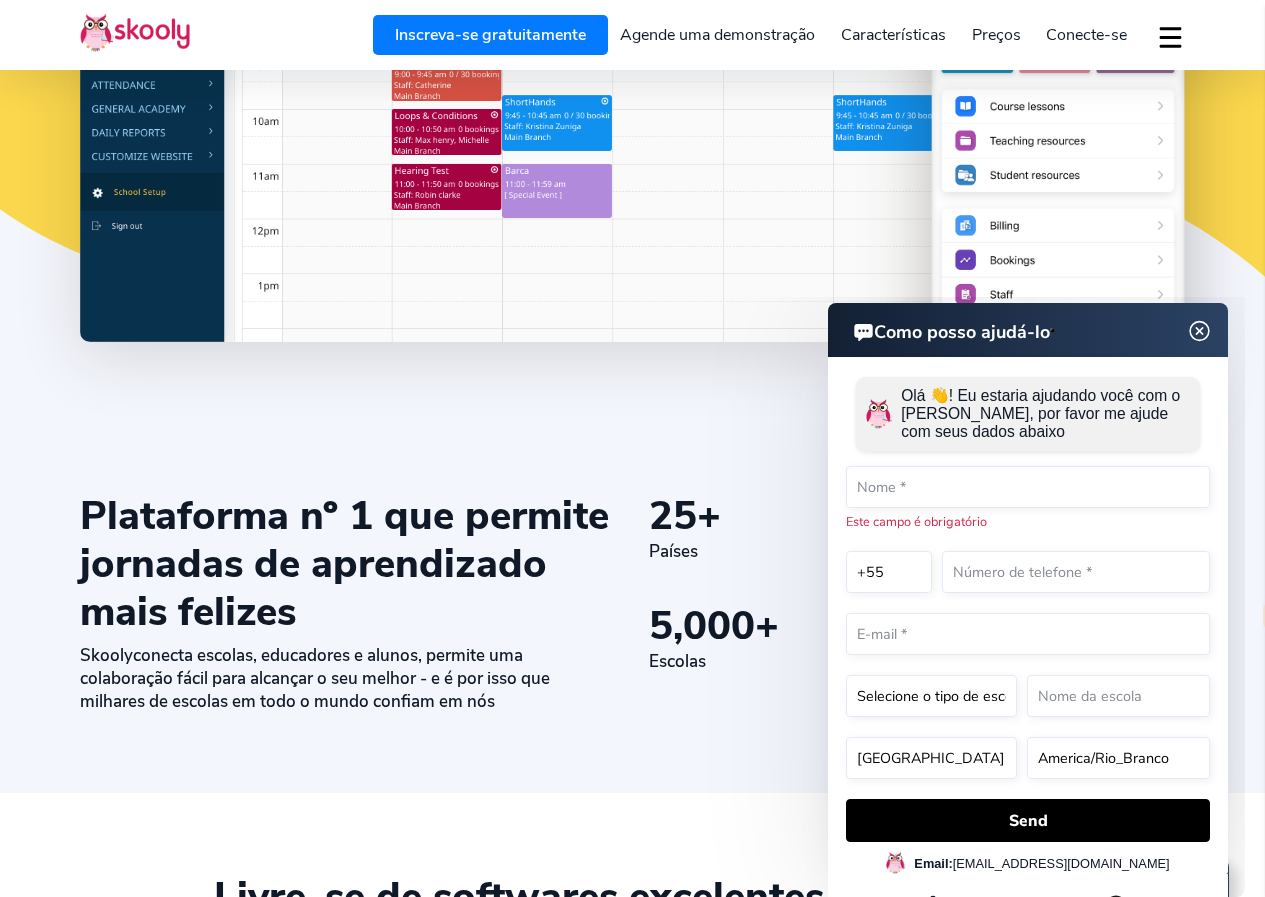 click 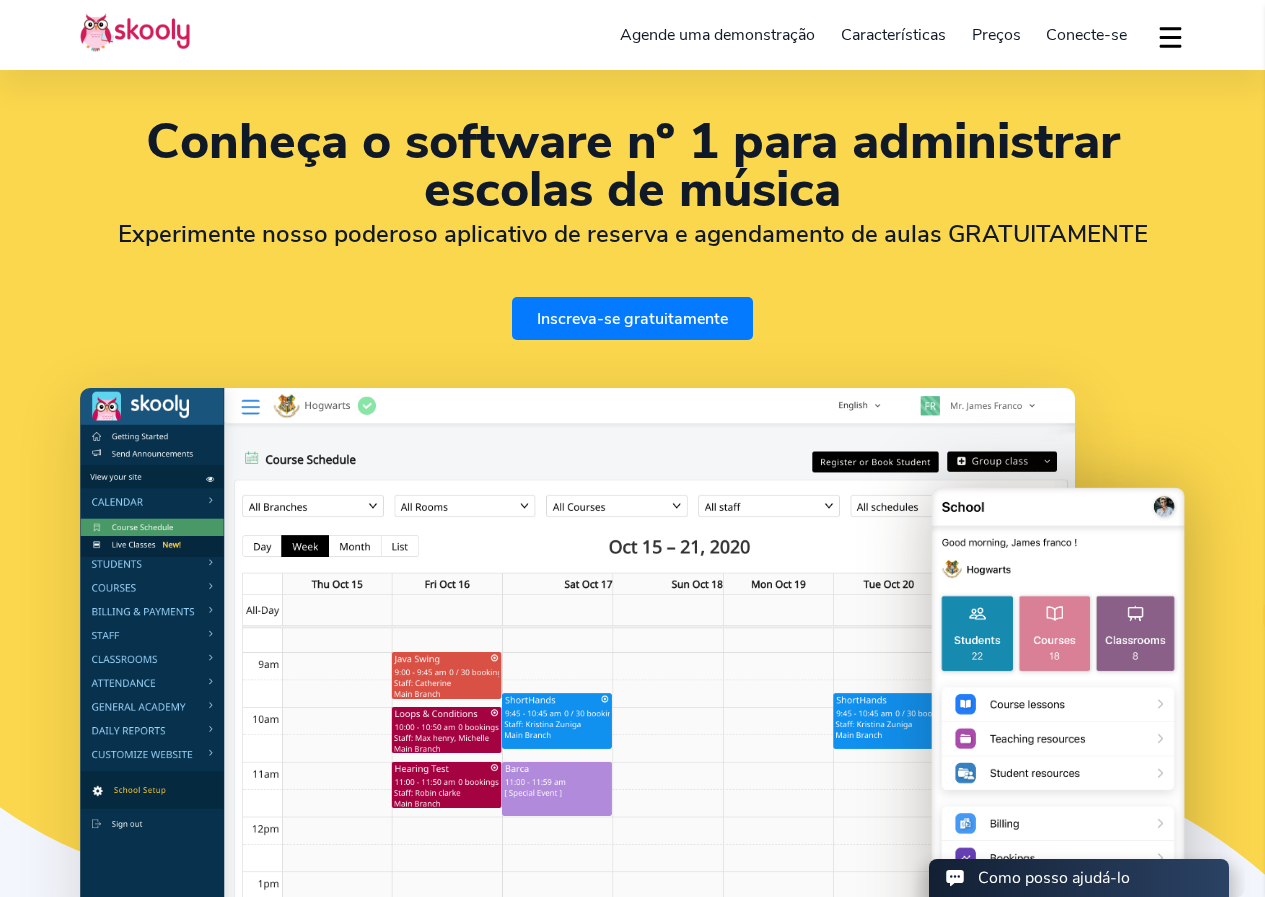scroll, scrollTop: 0, scrollLeft: 0, axis: both 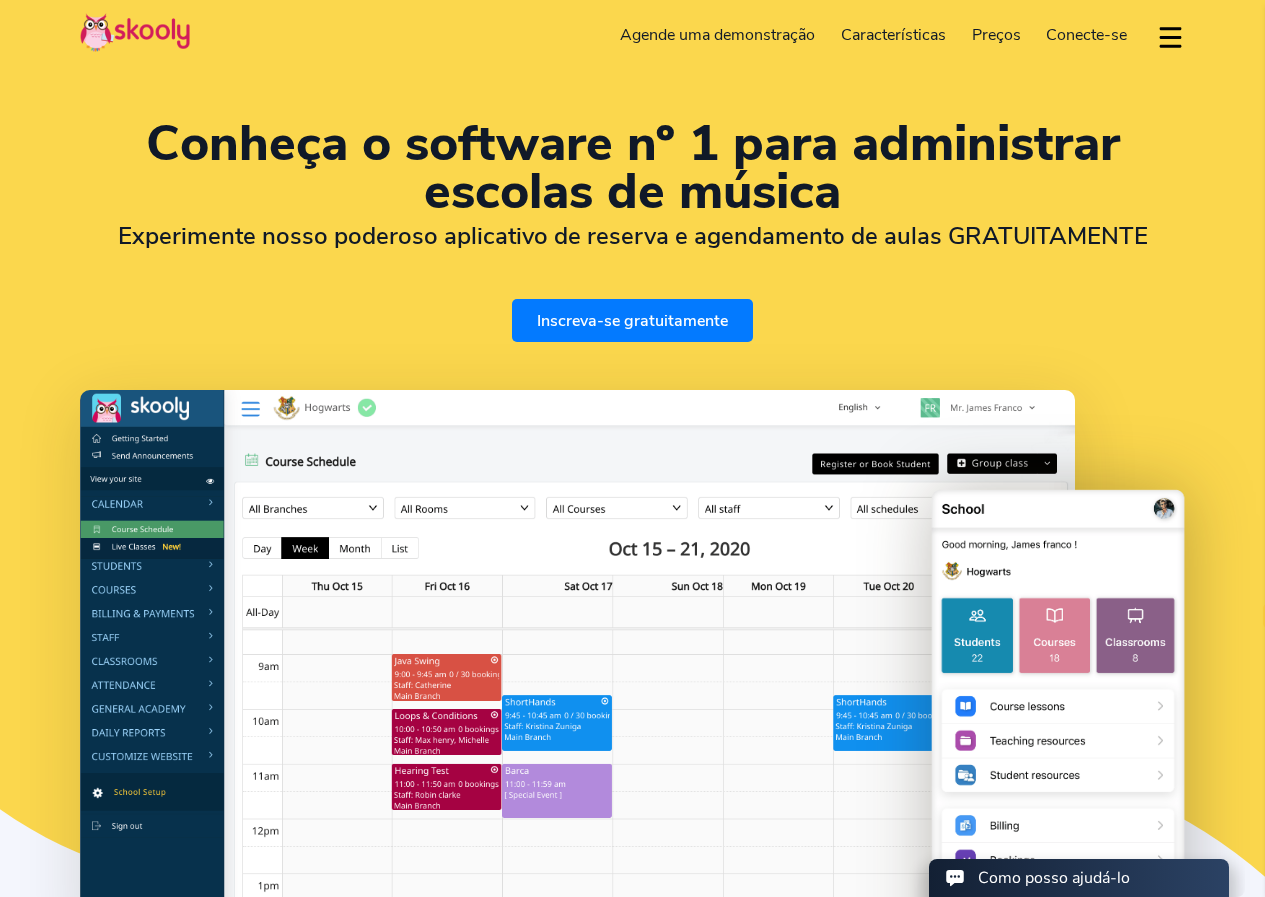 click on "Preços" at bounding box center (996, 35) 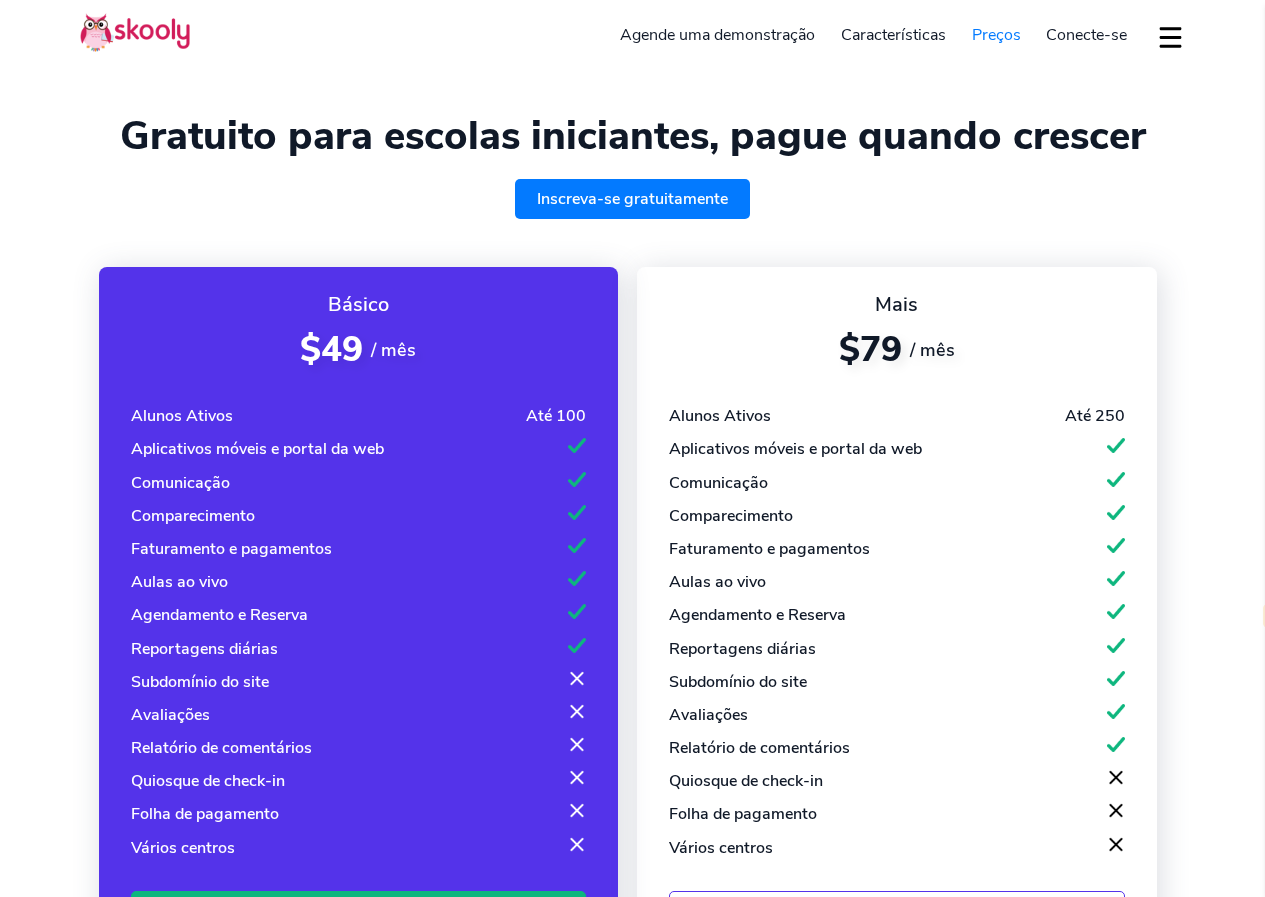 select on "pt" 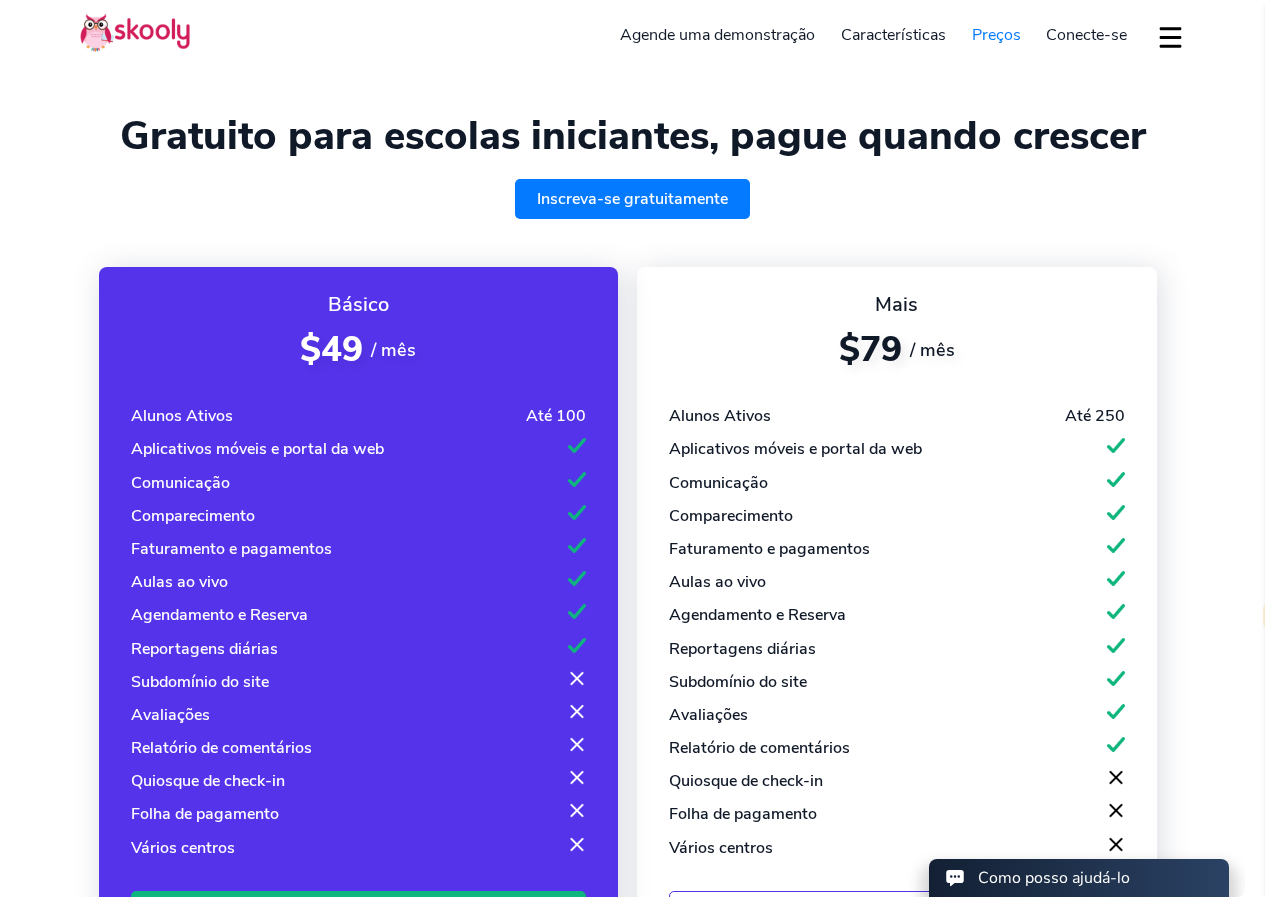 scroll, scrollTop: 0, scrollLeft: 0, axis: both 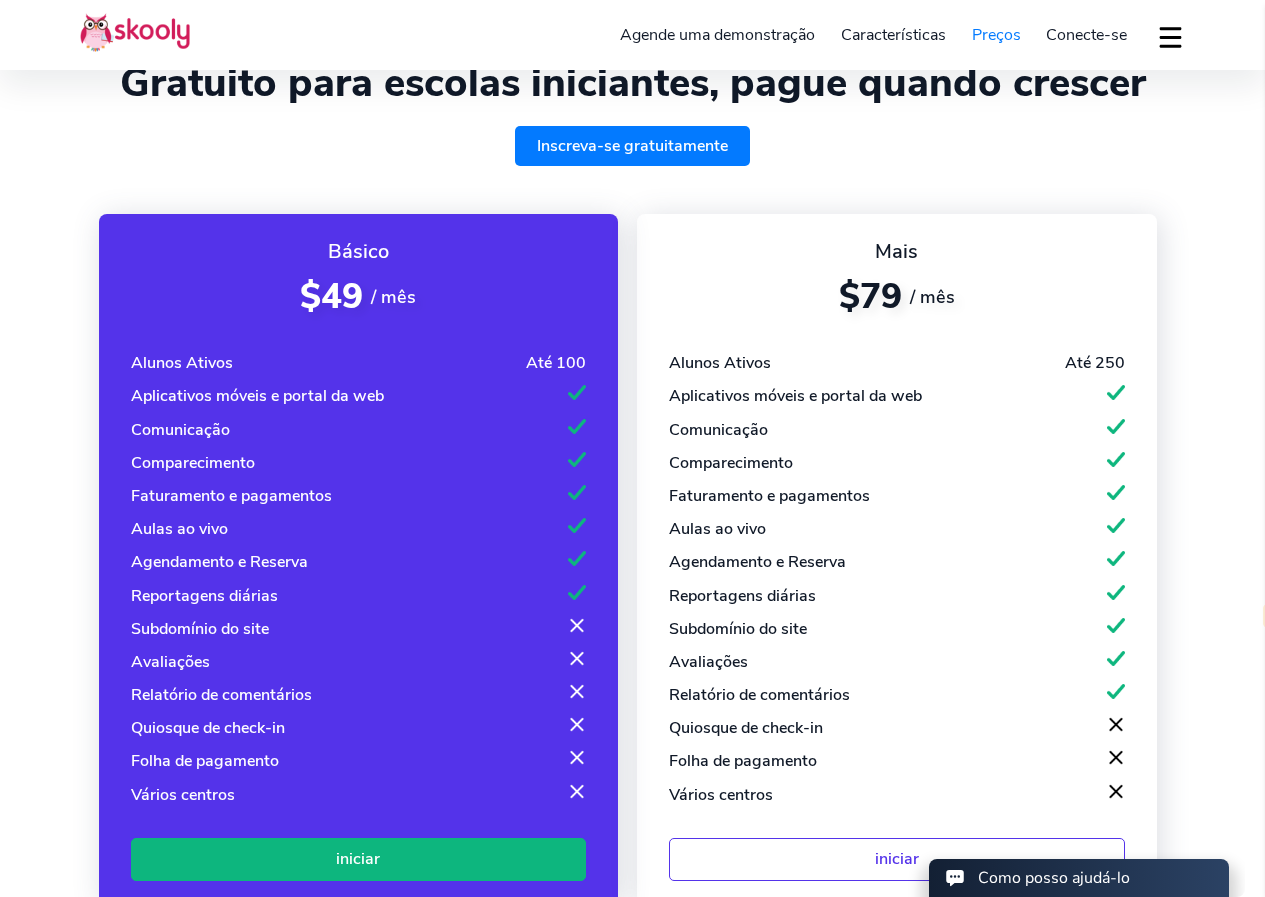 select on "55" 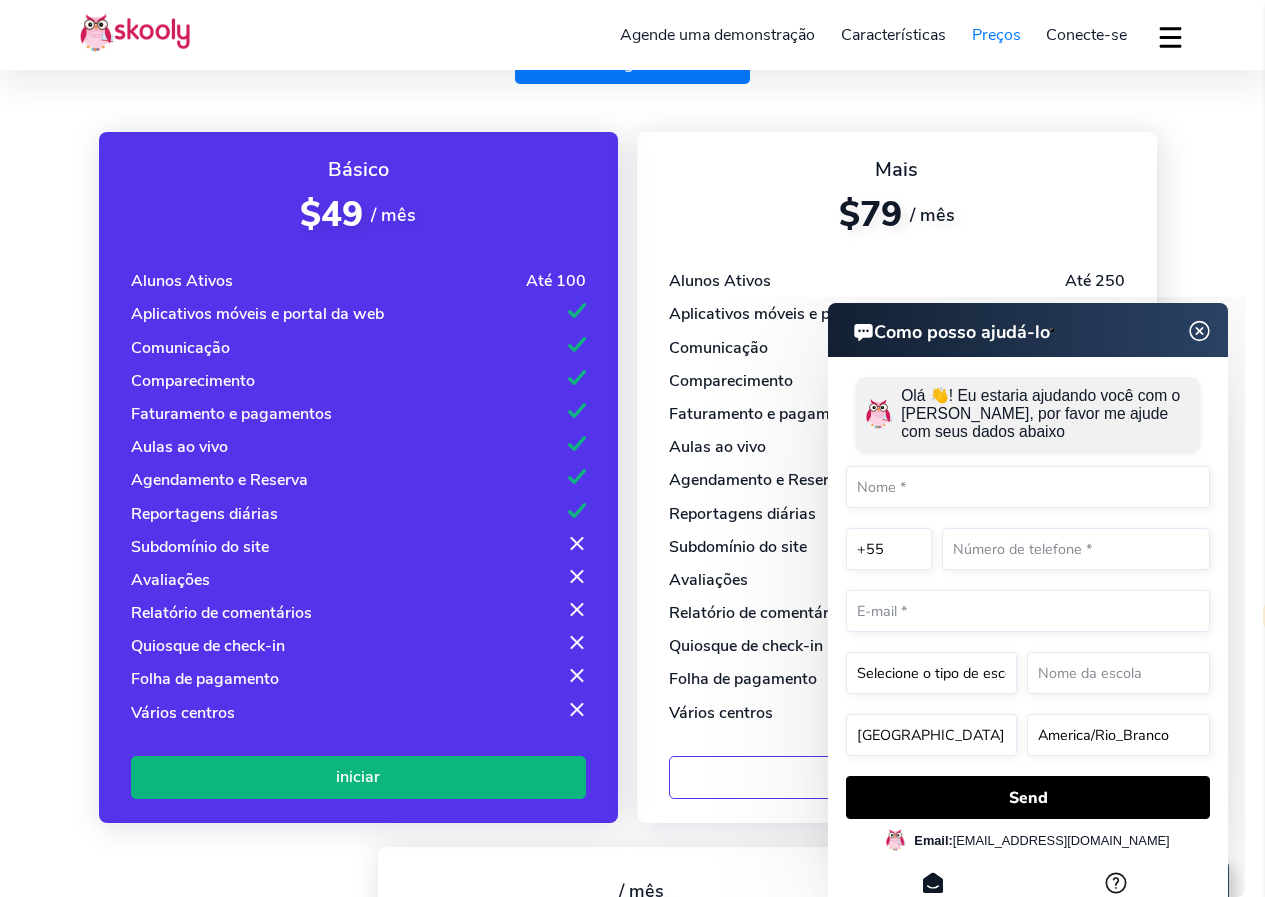 scroll, scrollTop: 100, scrollLeft: 0, axis: vertical 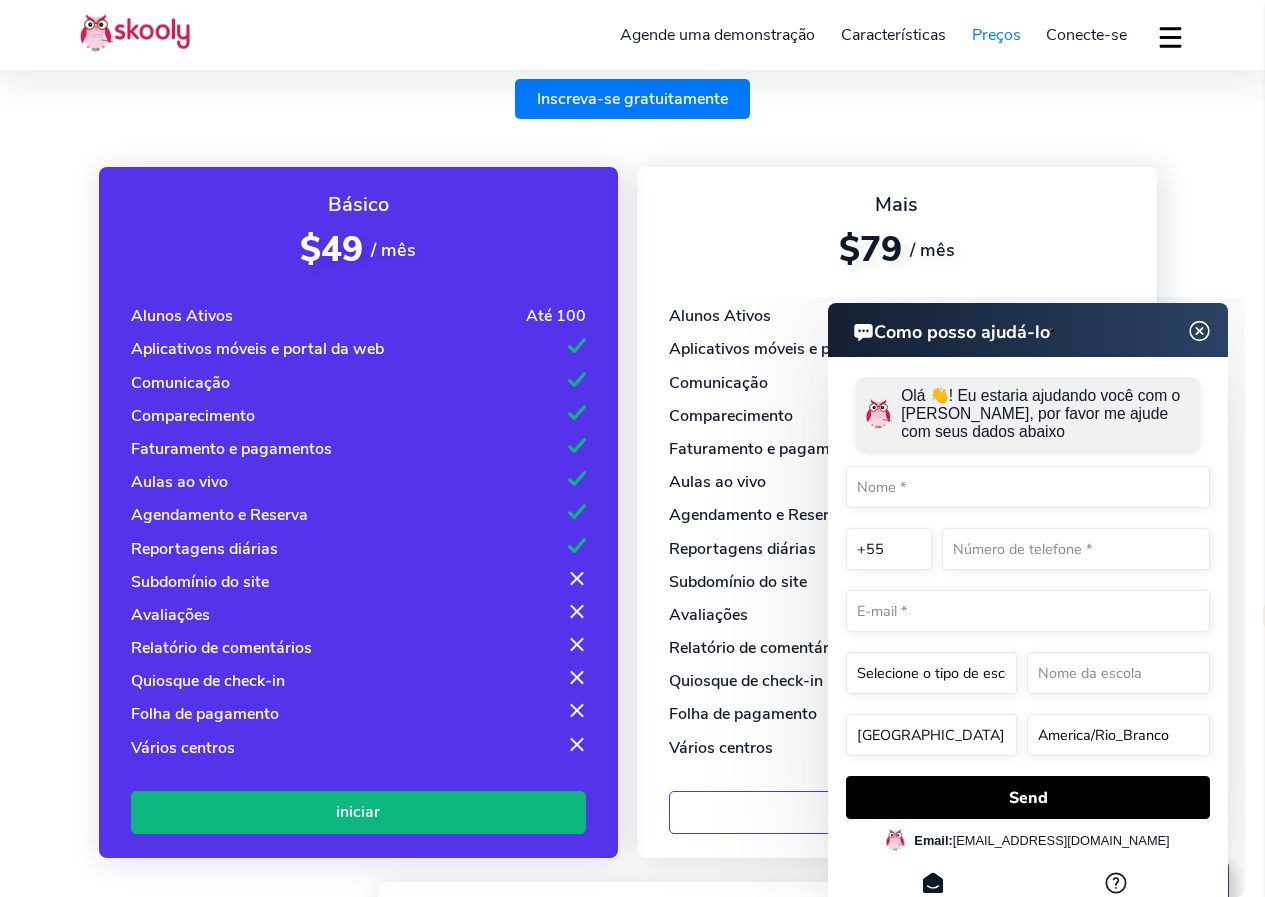 click 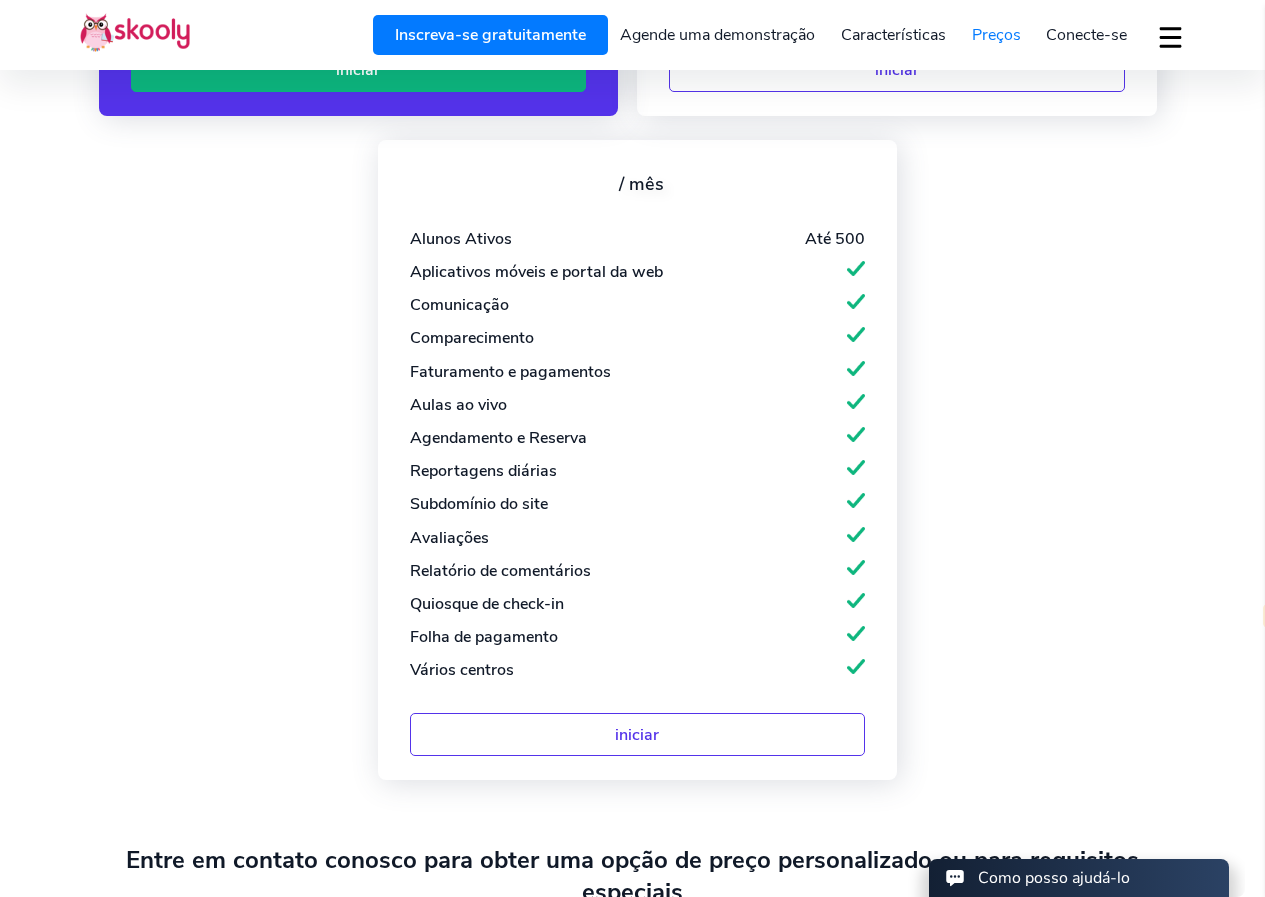 scroll, scrollTop: 900, scrollLeft: 0, axis: vertical 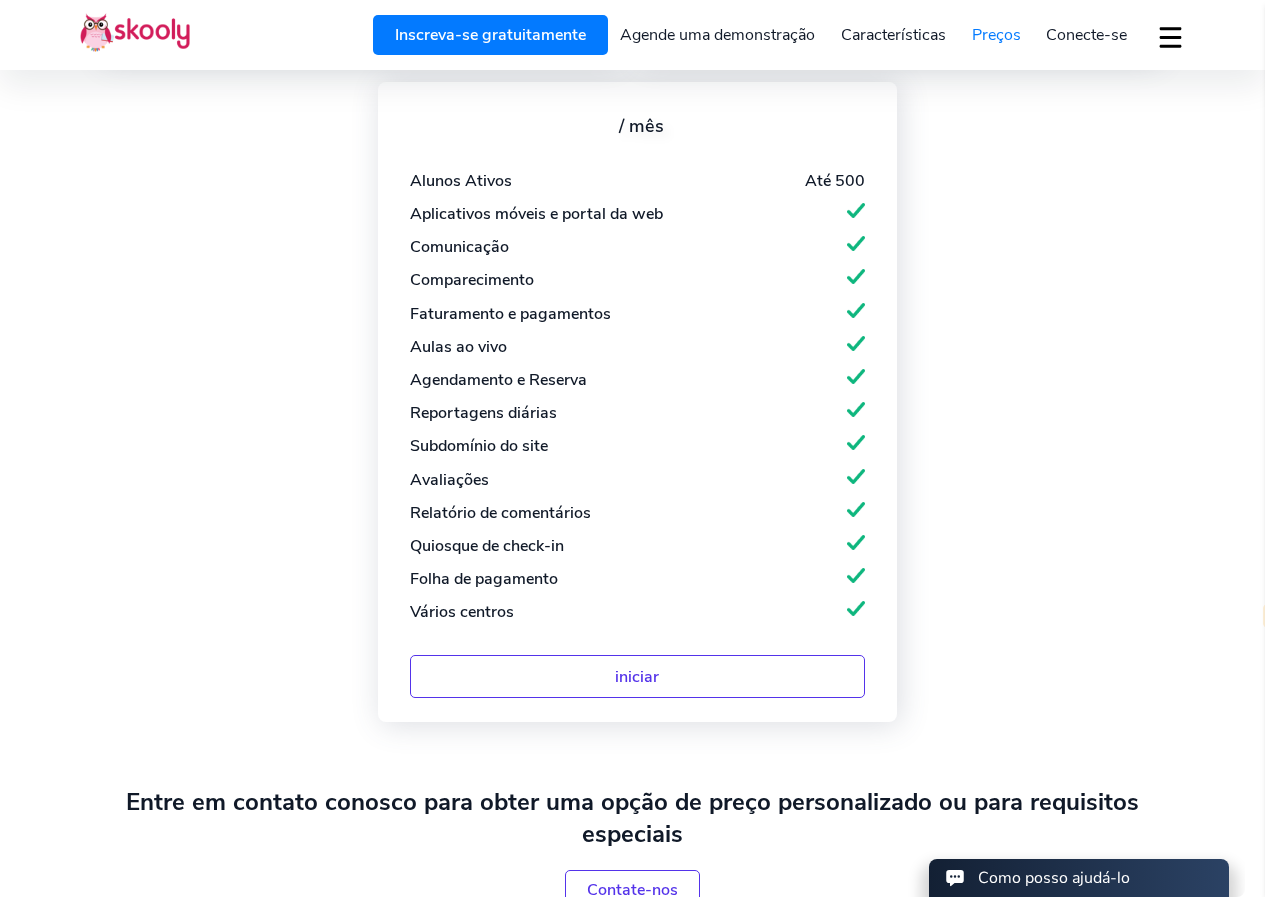 click on "Música e dança" at bounding box center (861, 1216) 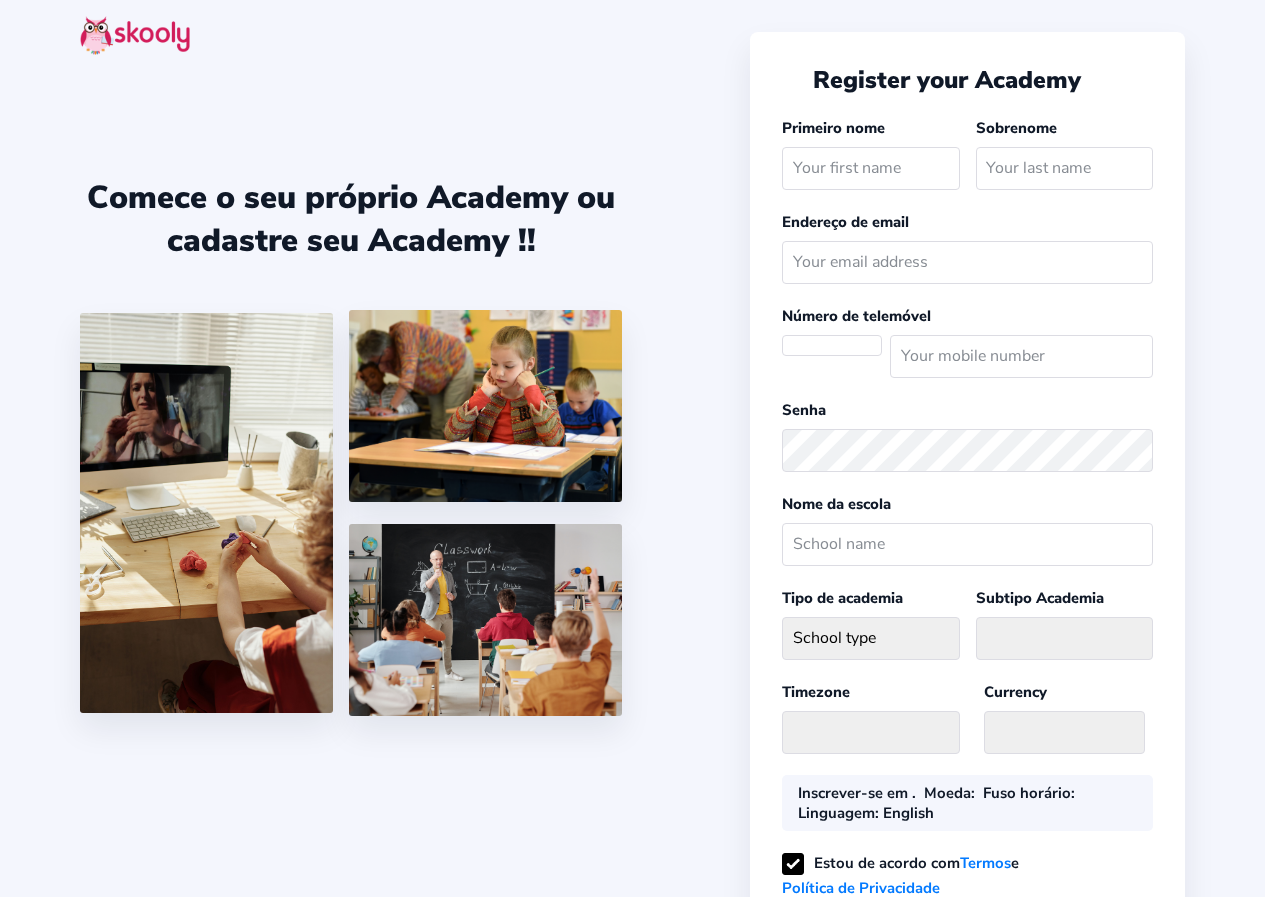 scroll, scrollTop: 0, scrollLeft: 0, axis: both 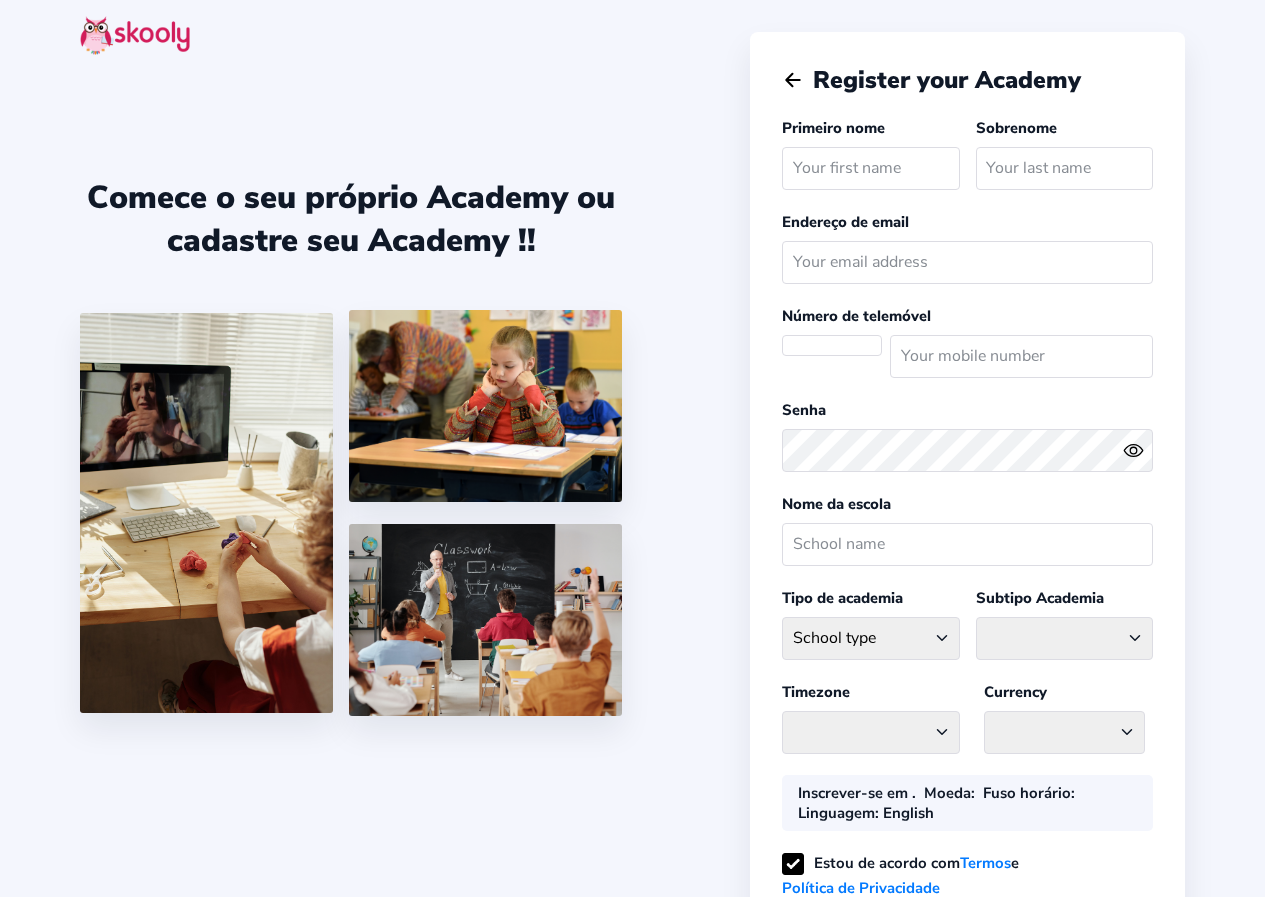 select 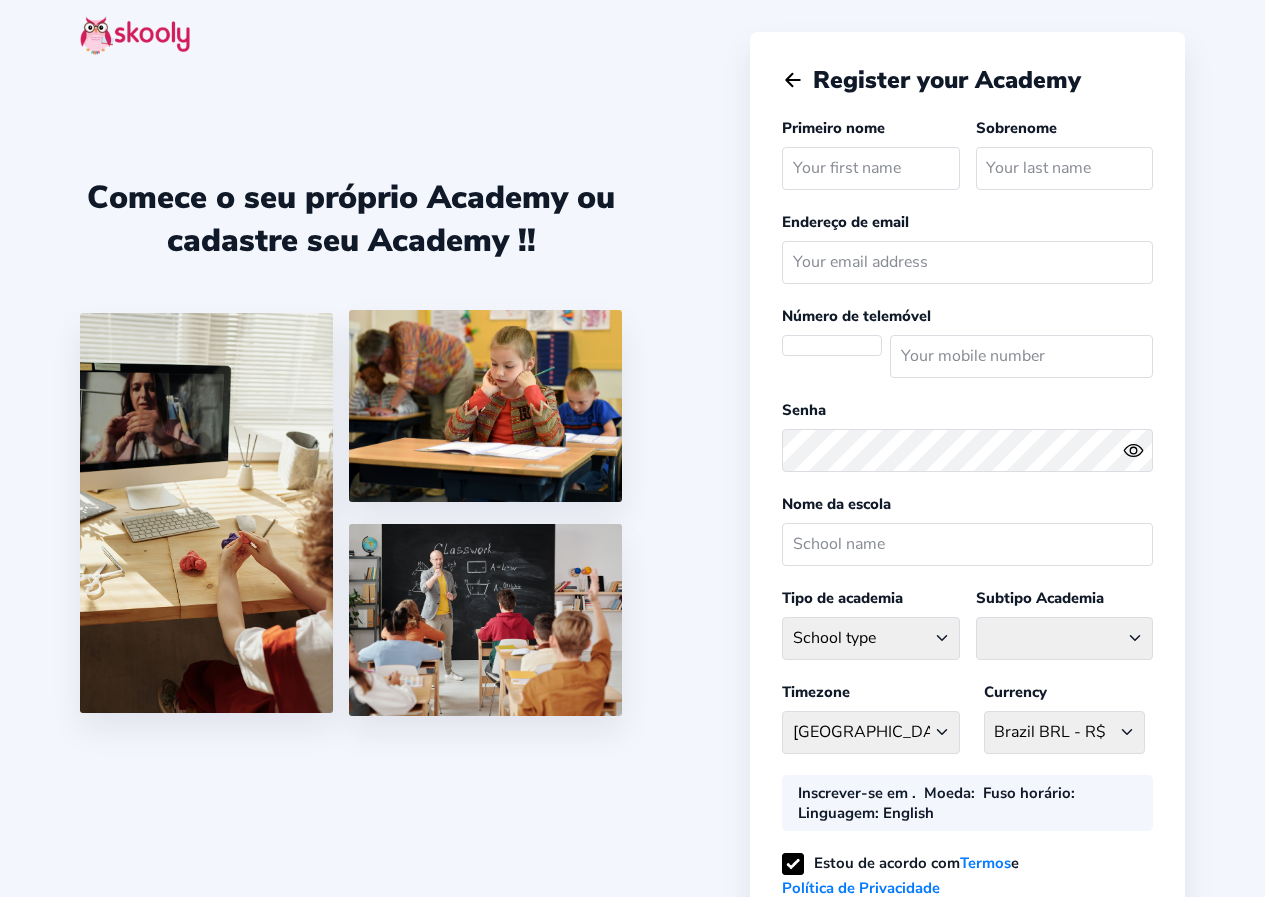 select on "BR" 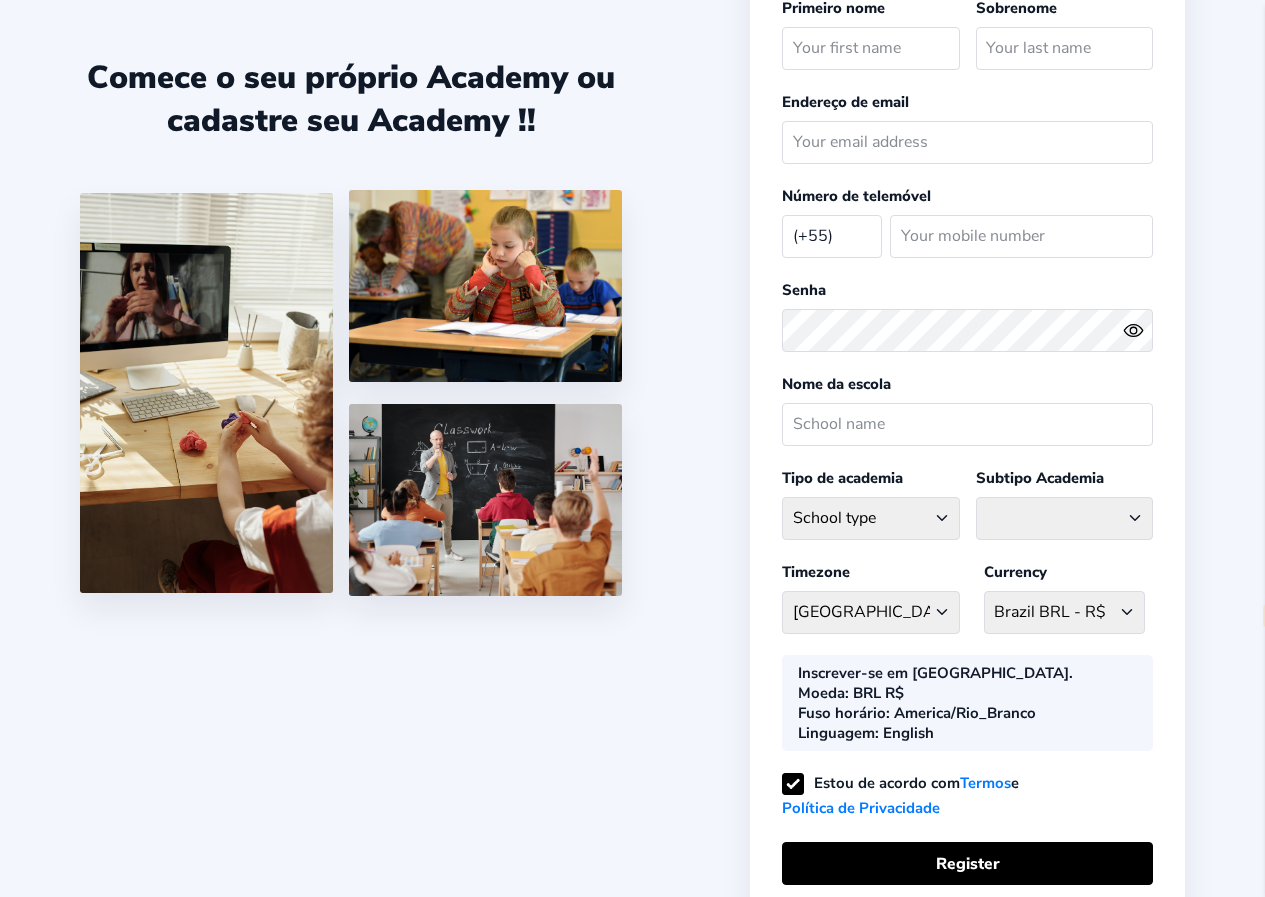 scroll, scrollTop: 0, scrollLeft: 0, axis: both 